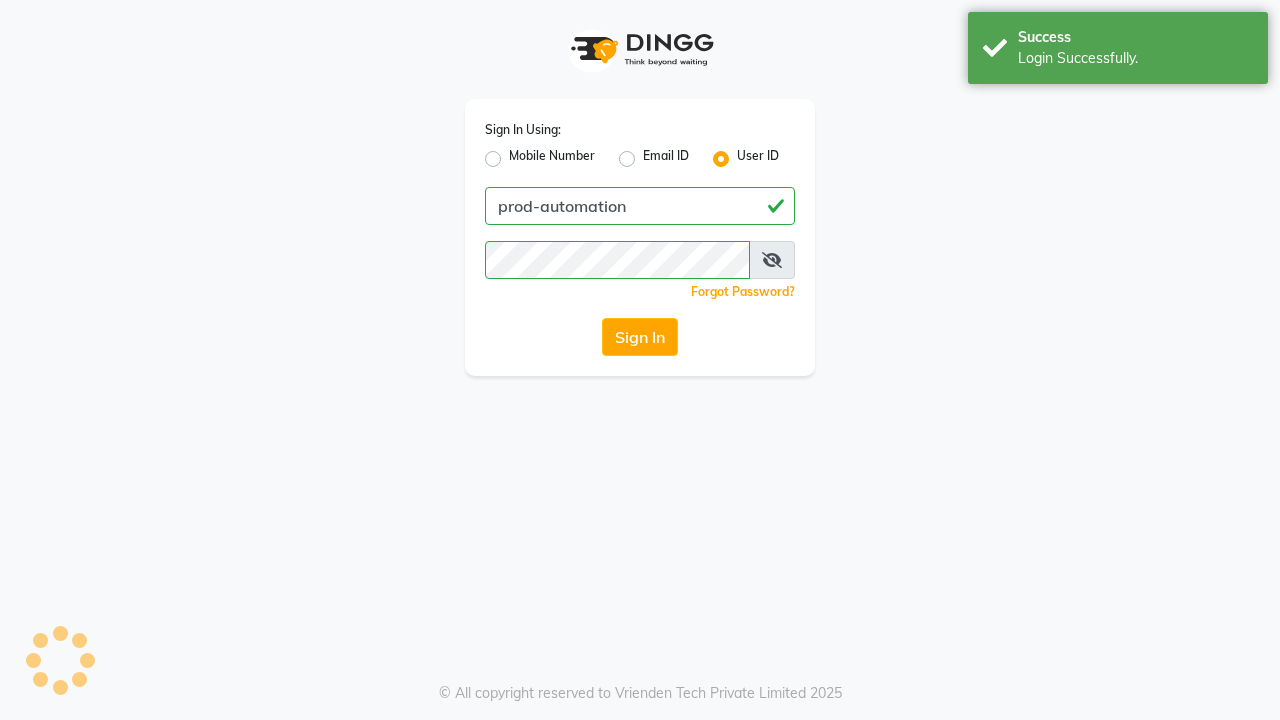 scroll, scrollTop: 0, scrollLeft: 0, axis: both 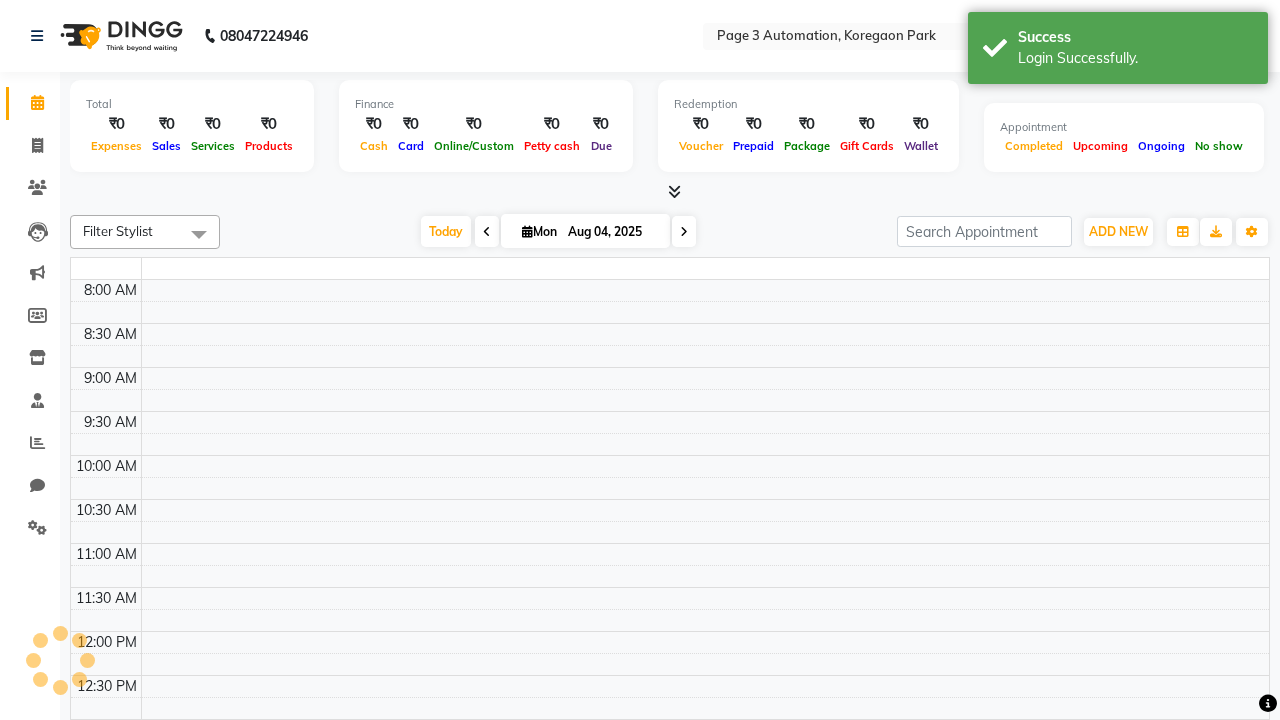 select on "en" 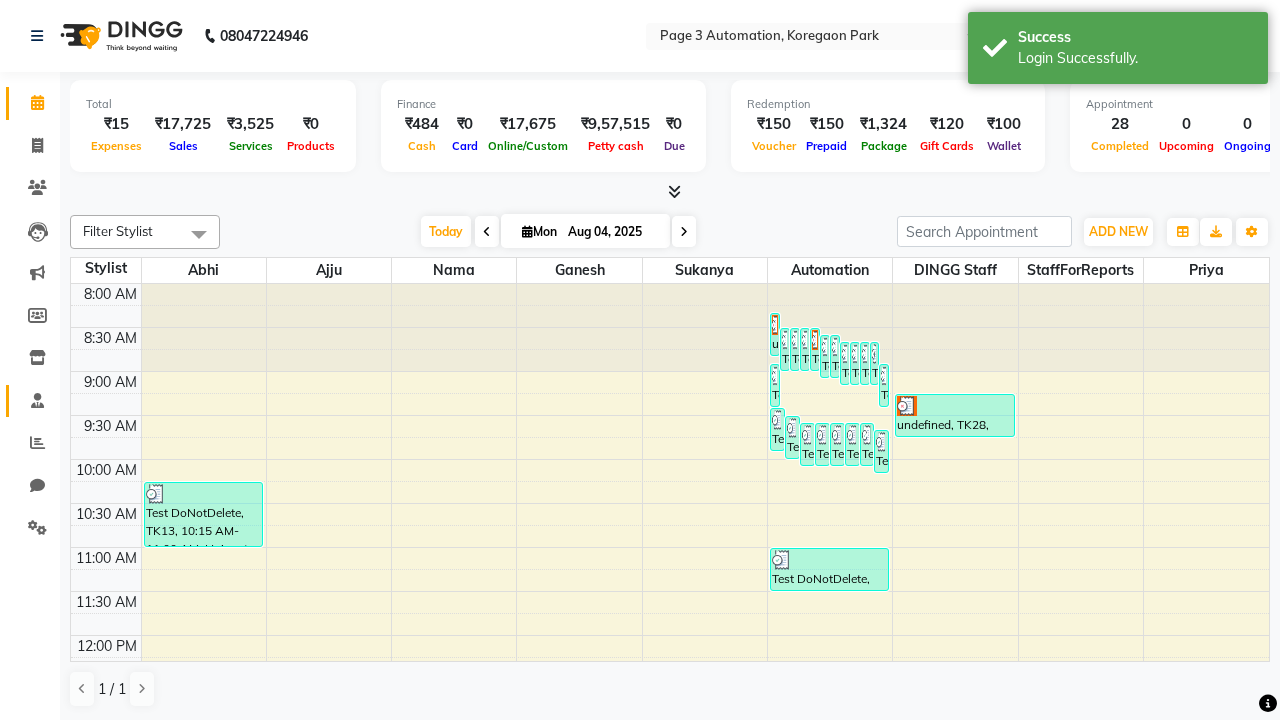 click 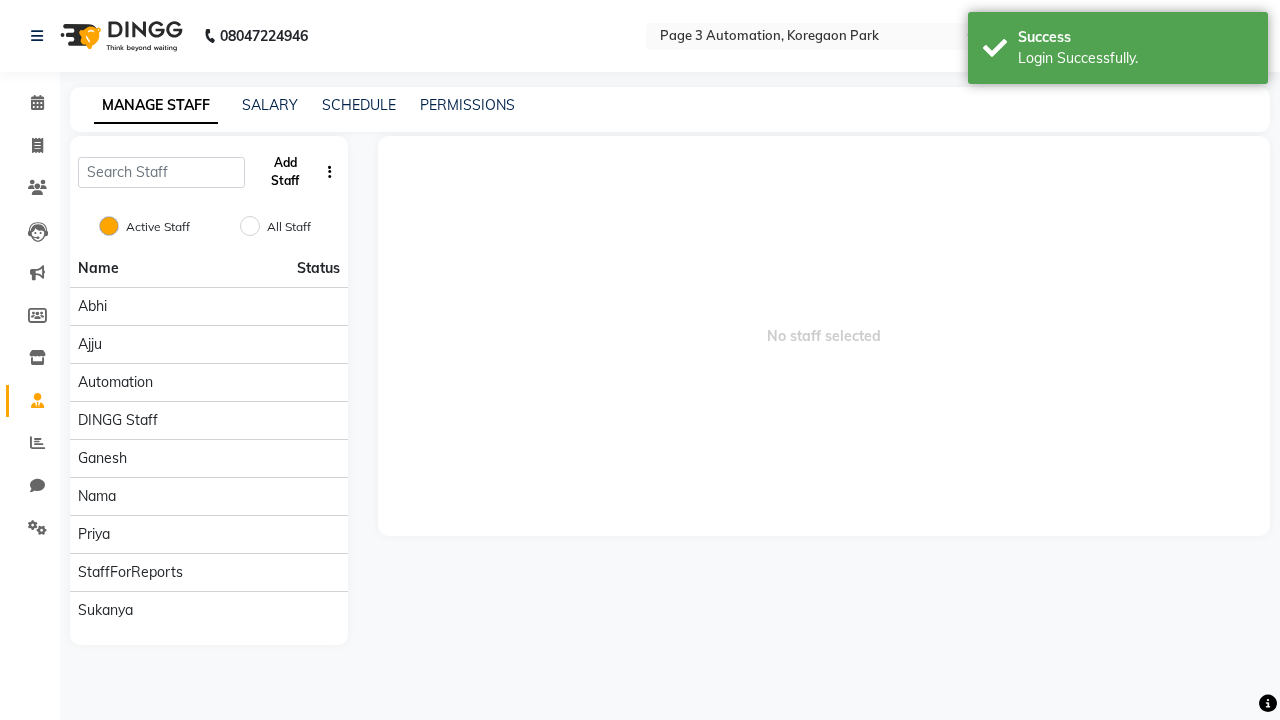 click on "Add Staff" 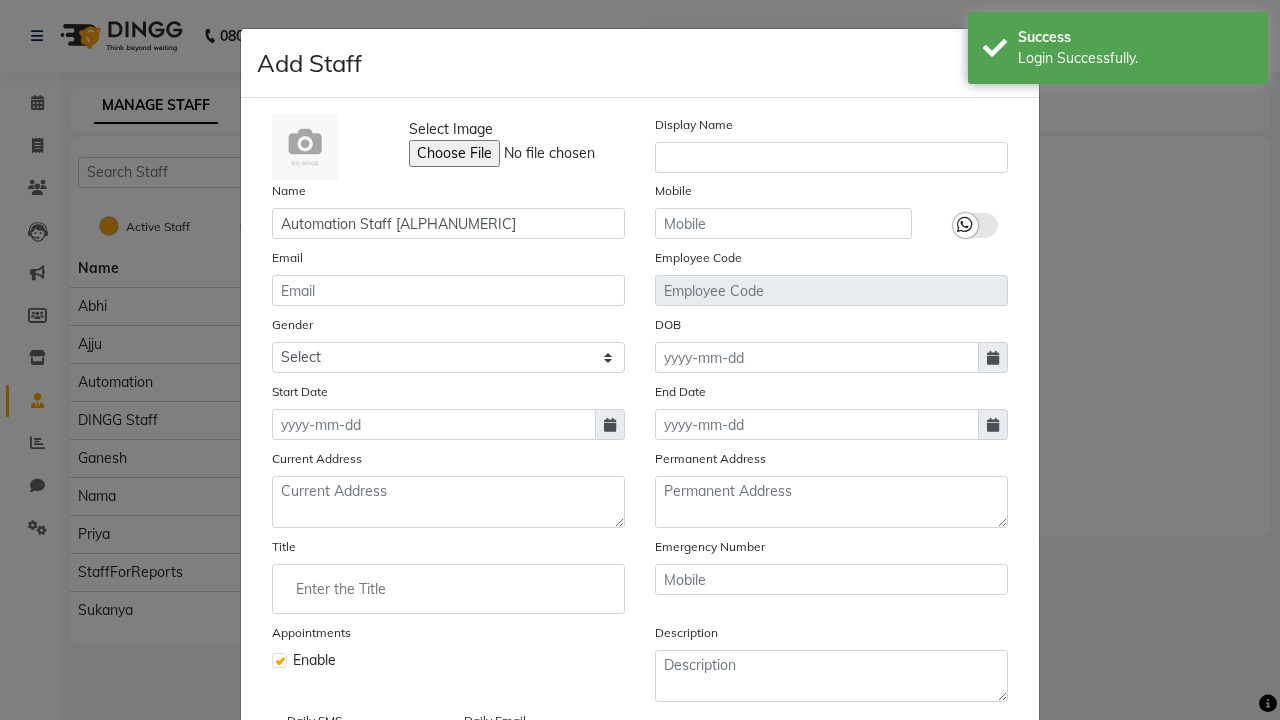 type on "Automation Staff [ALPHANUMERIC]" 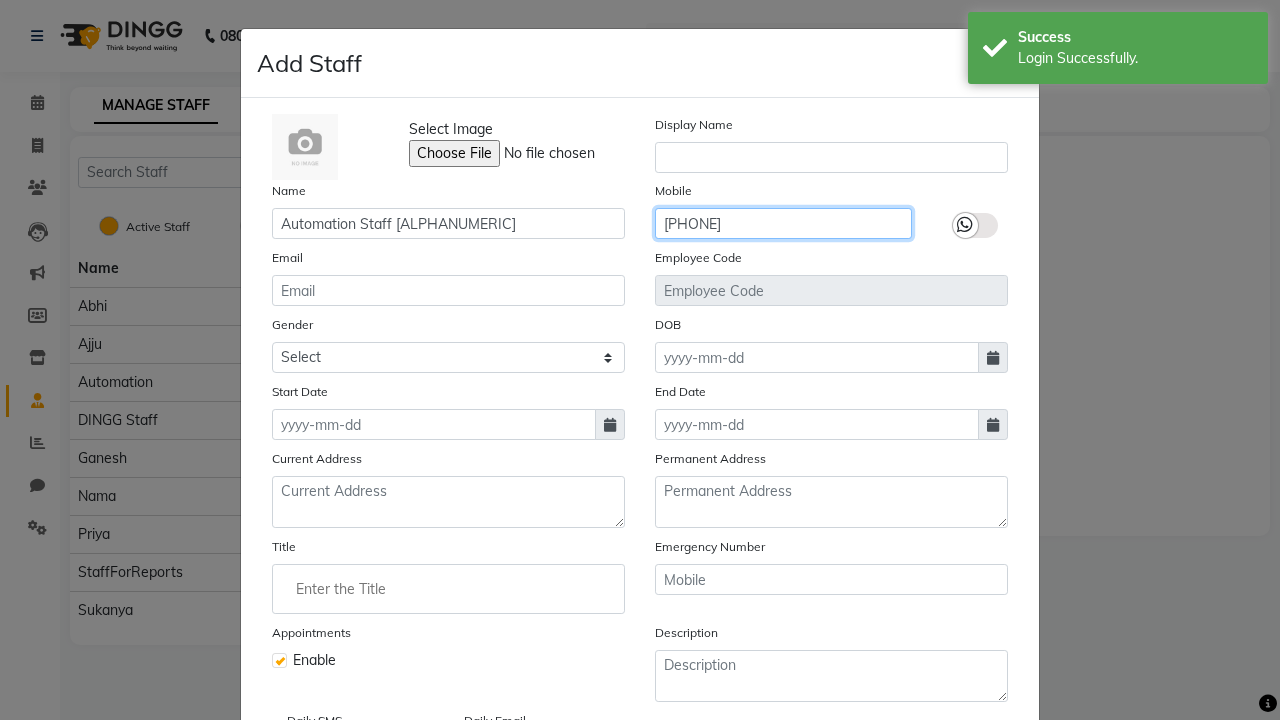 type on "[PHONE]" 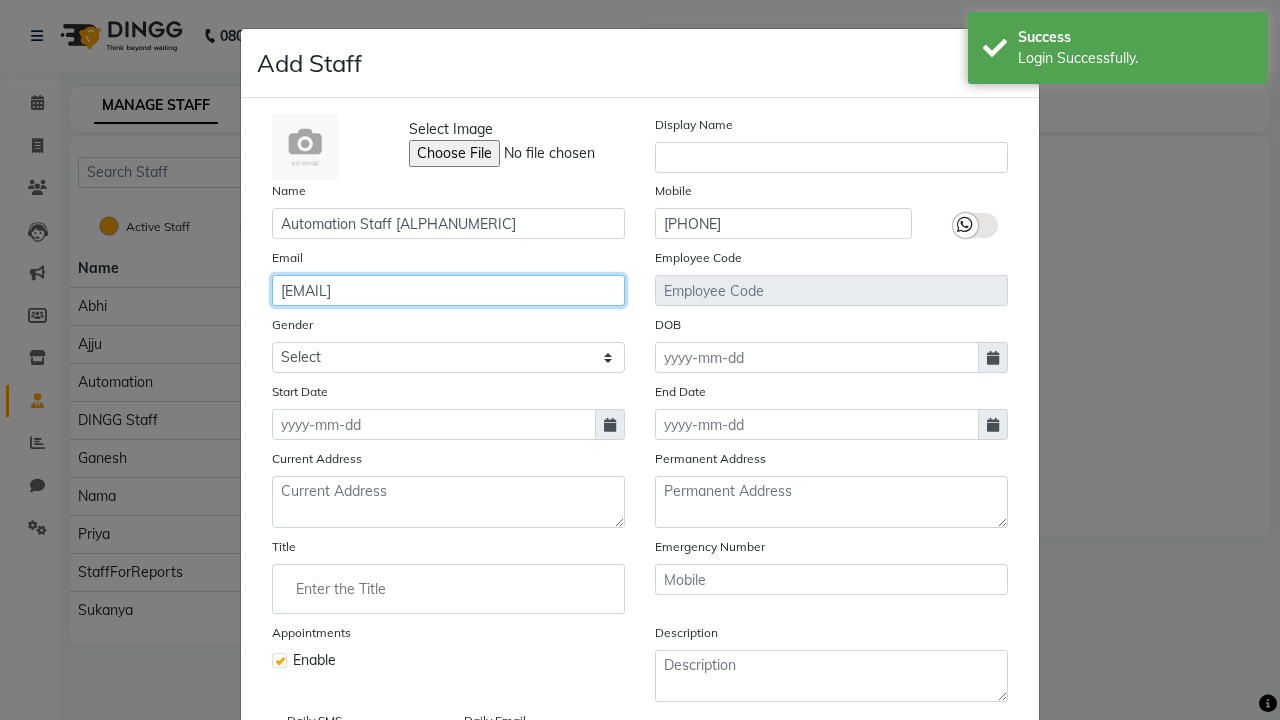 type on "[EMAIL]" 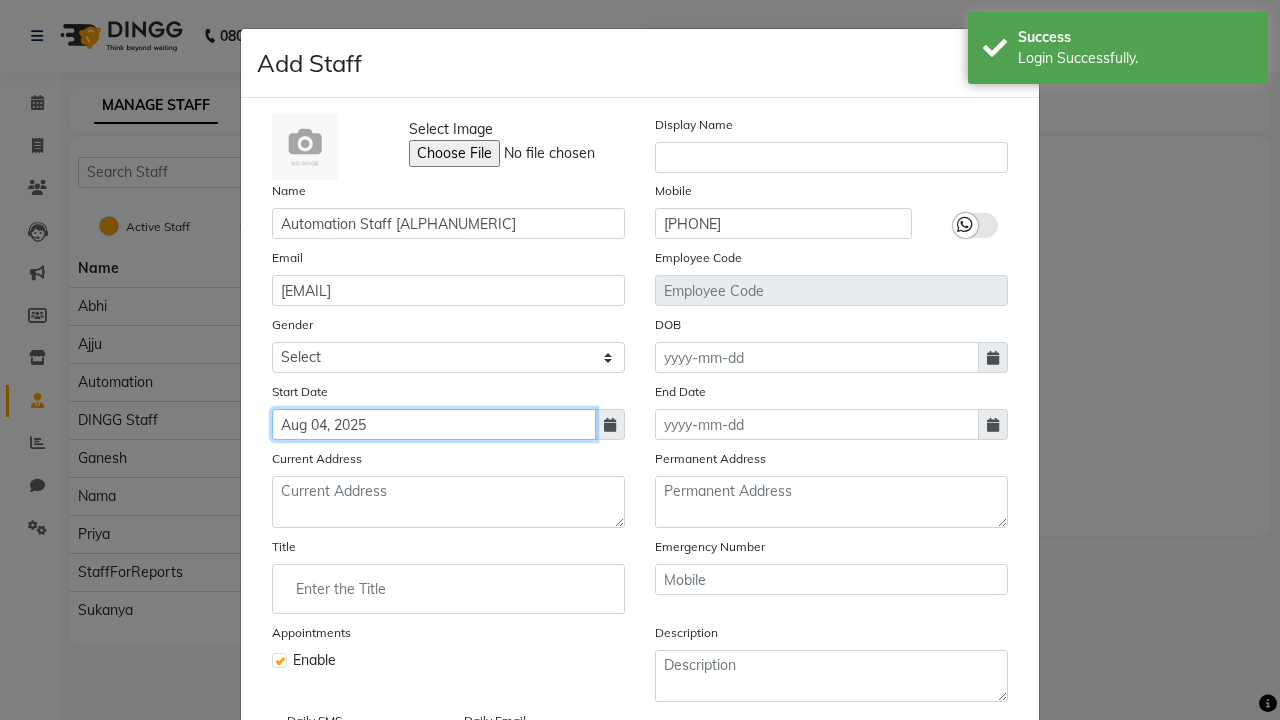 type on "Aug 04, 2025" 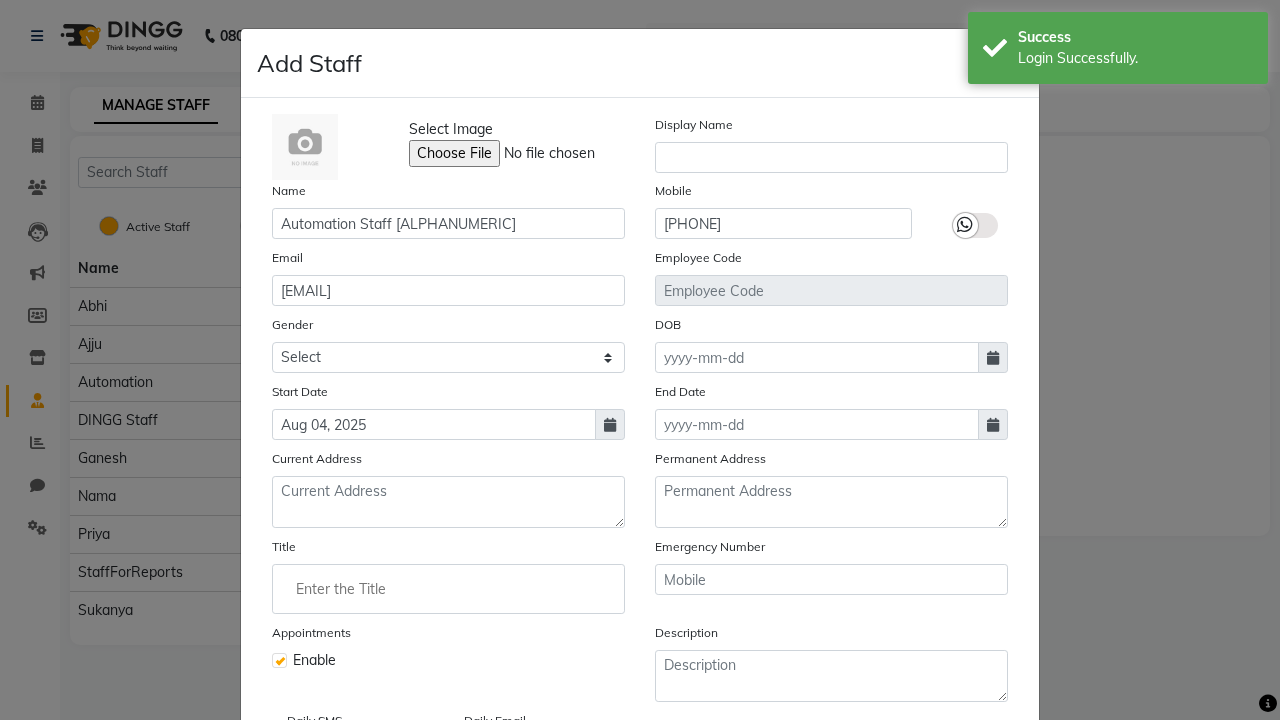 click on "Save" at bounding box center [988, 814] 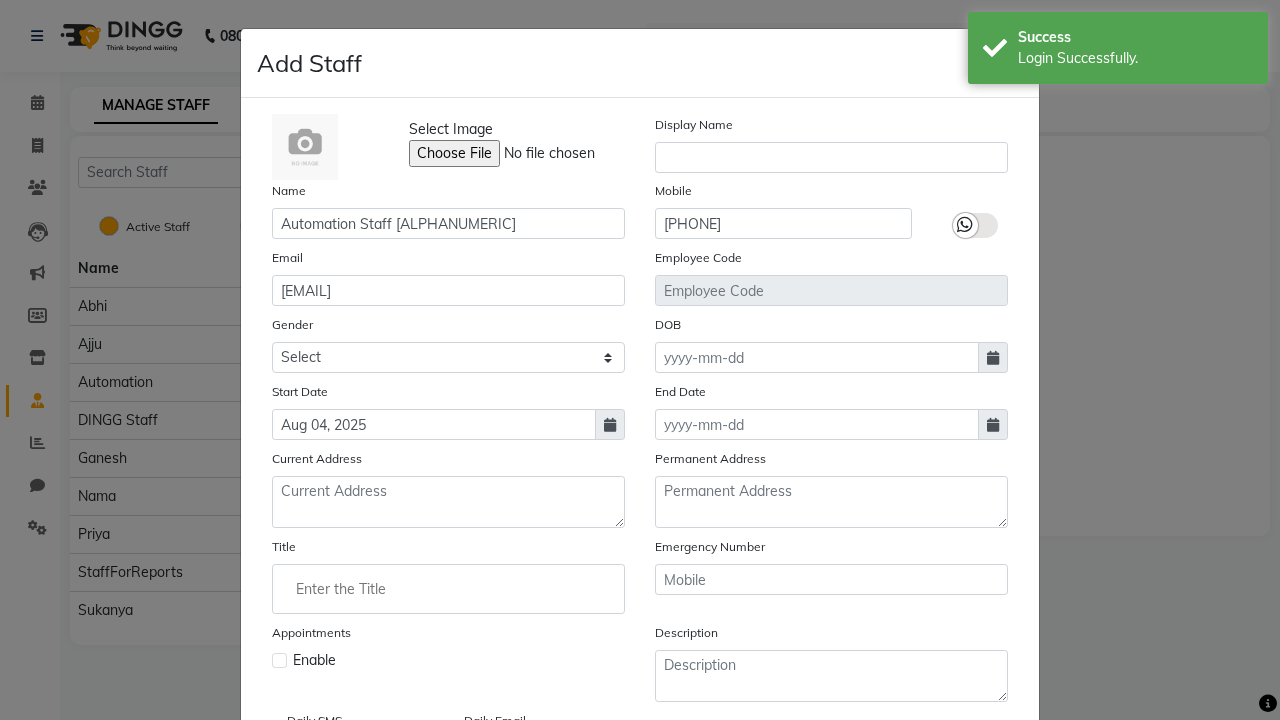 type 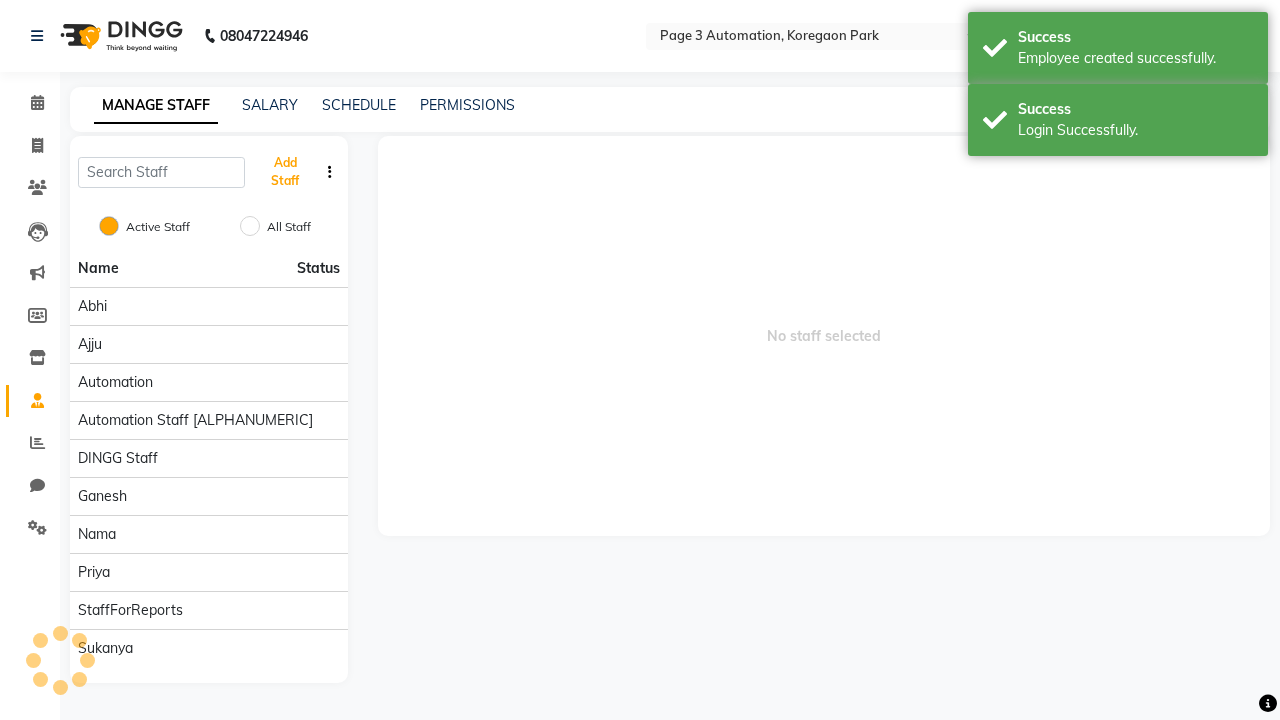 scroll, scrollTop: 162, scrollLeft: 0, axis: vertical 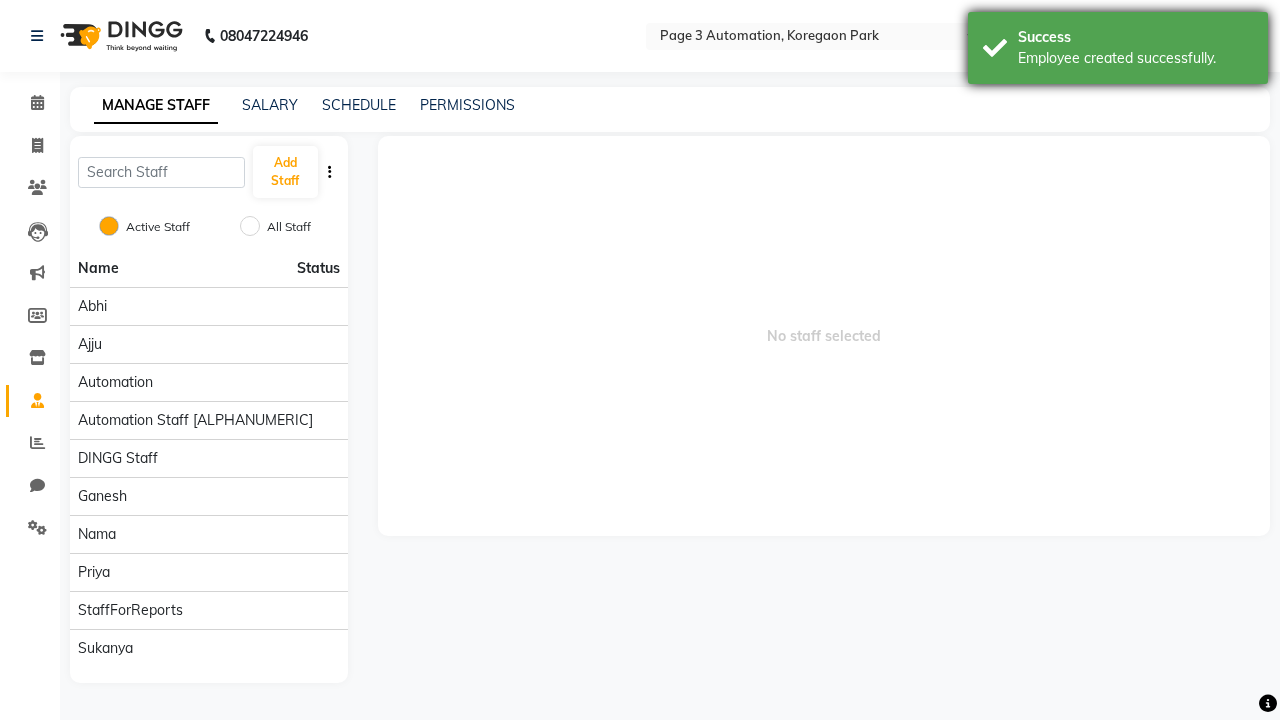 click on "Employee created successfully." at bounding box center [1135, 58] 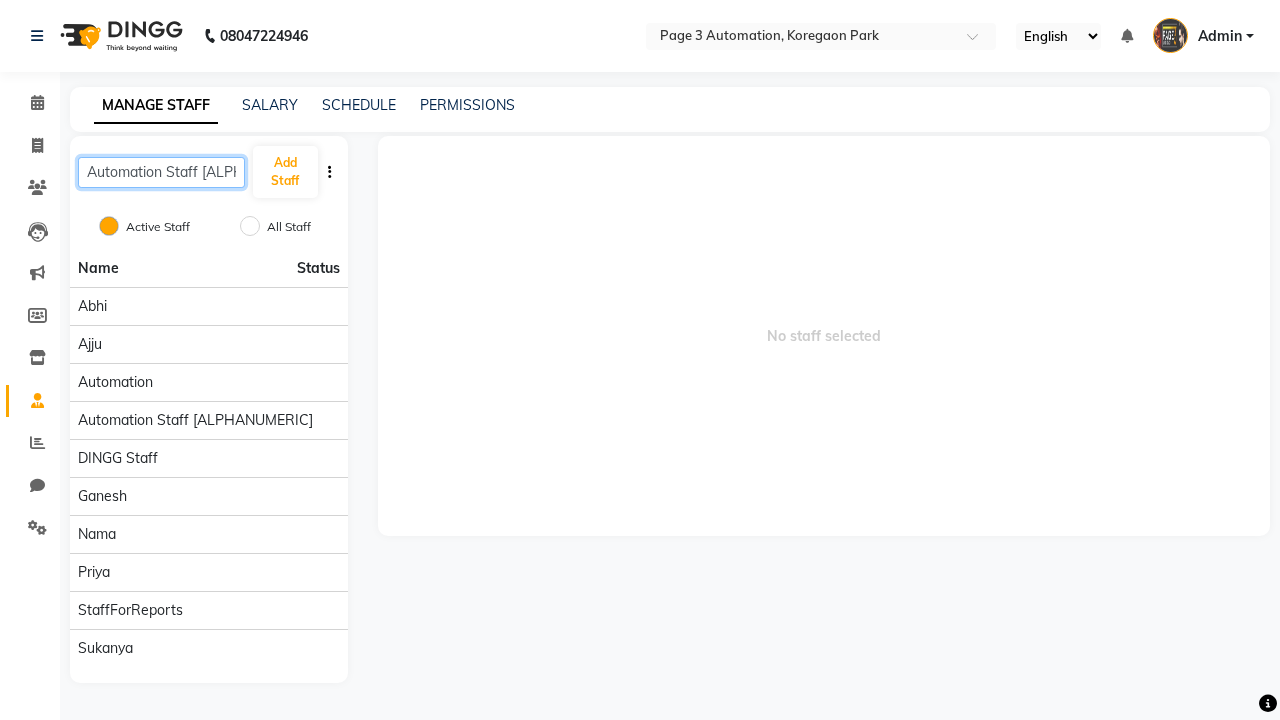 scroll, scrollTop: 0, scrollLeft: 7, axis: horizontal 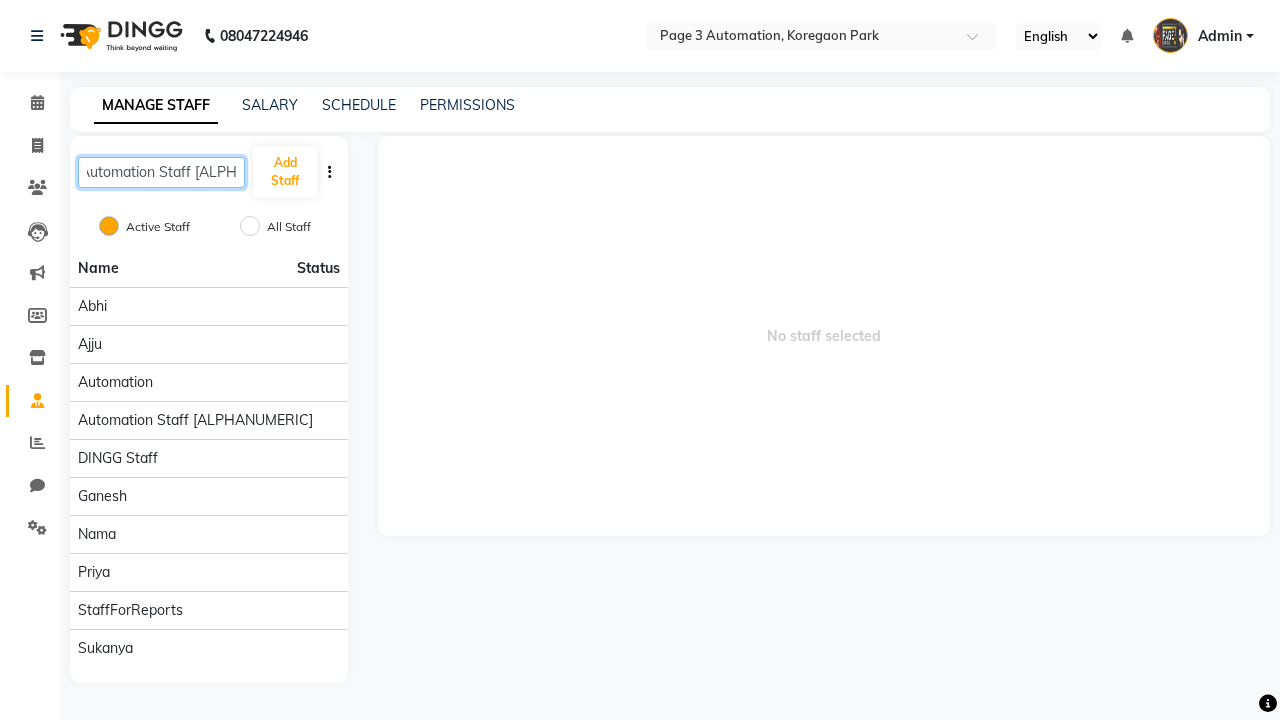 type on "Automation Staff [ALPHANUMERIC]" 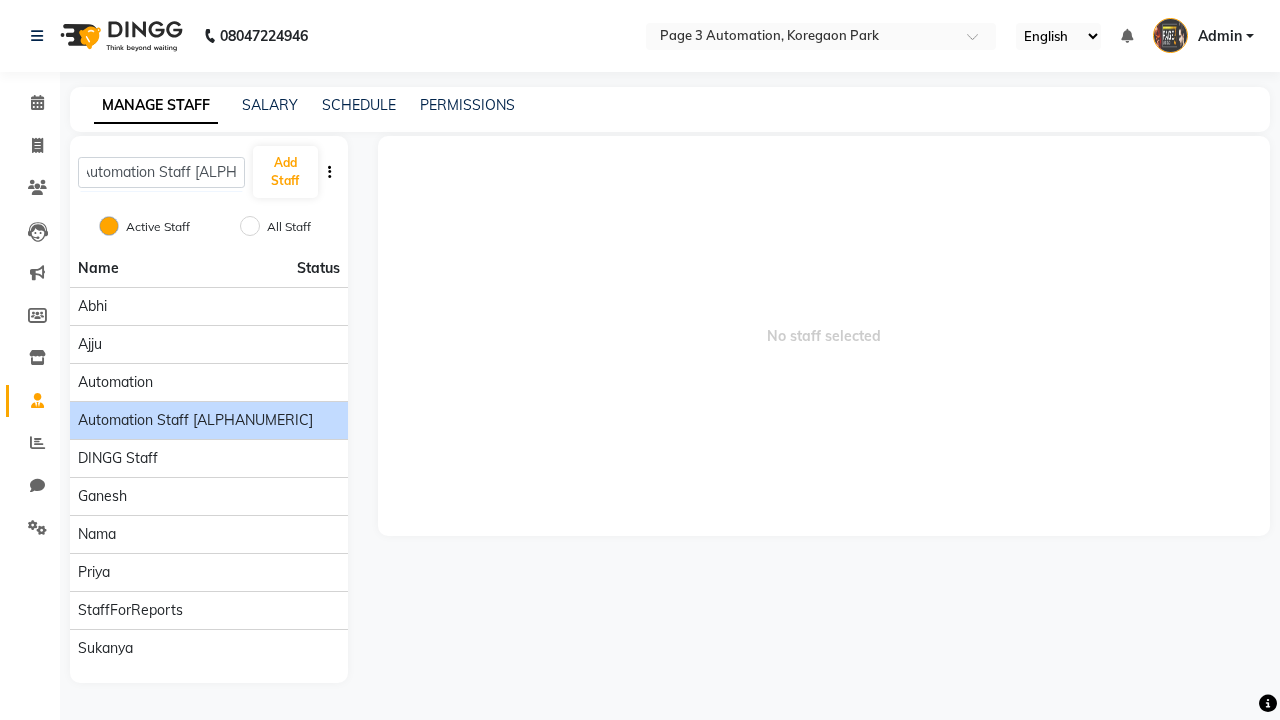 click on "Automation Staff [ALPHANUMERIC]" 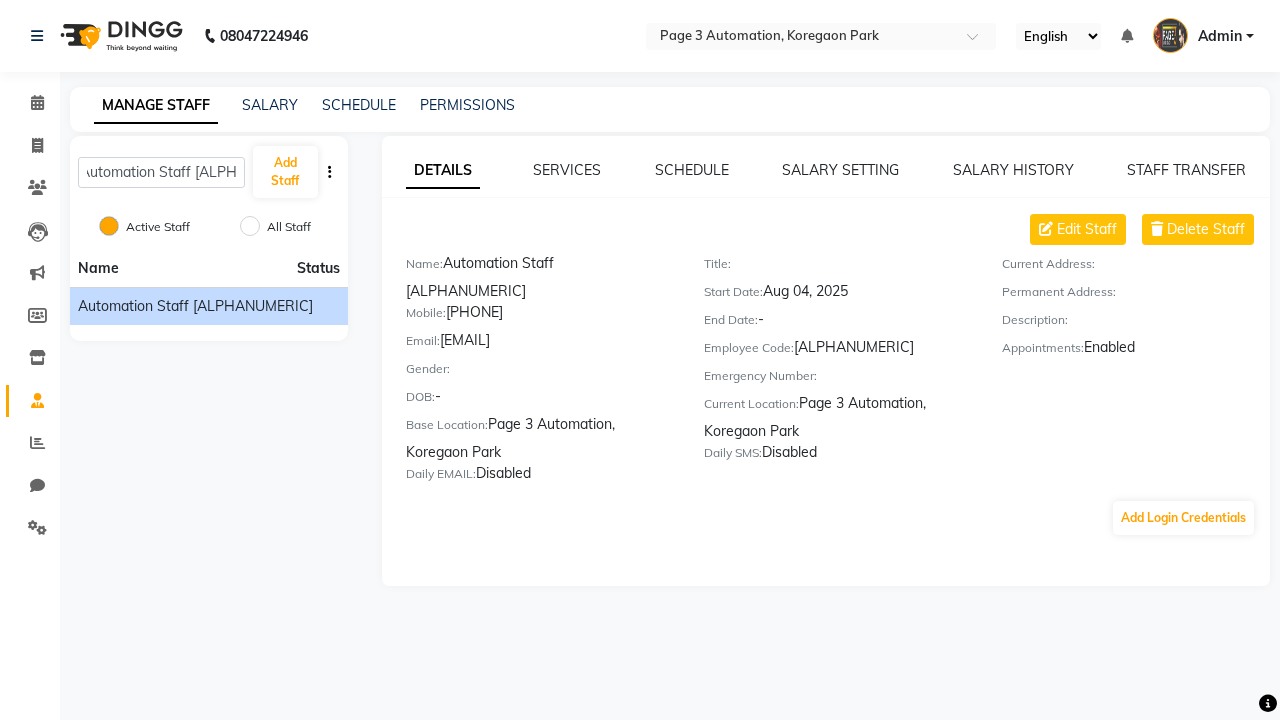 scroll, scrollTop: 0, scrollLeft: 0, axis: both 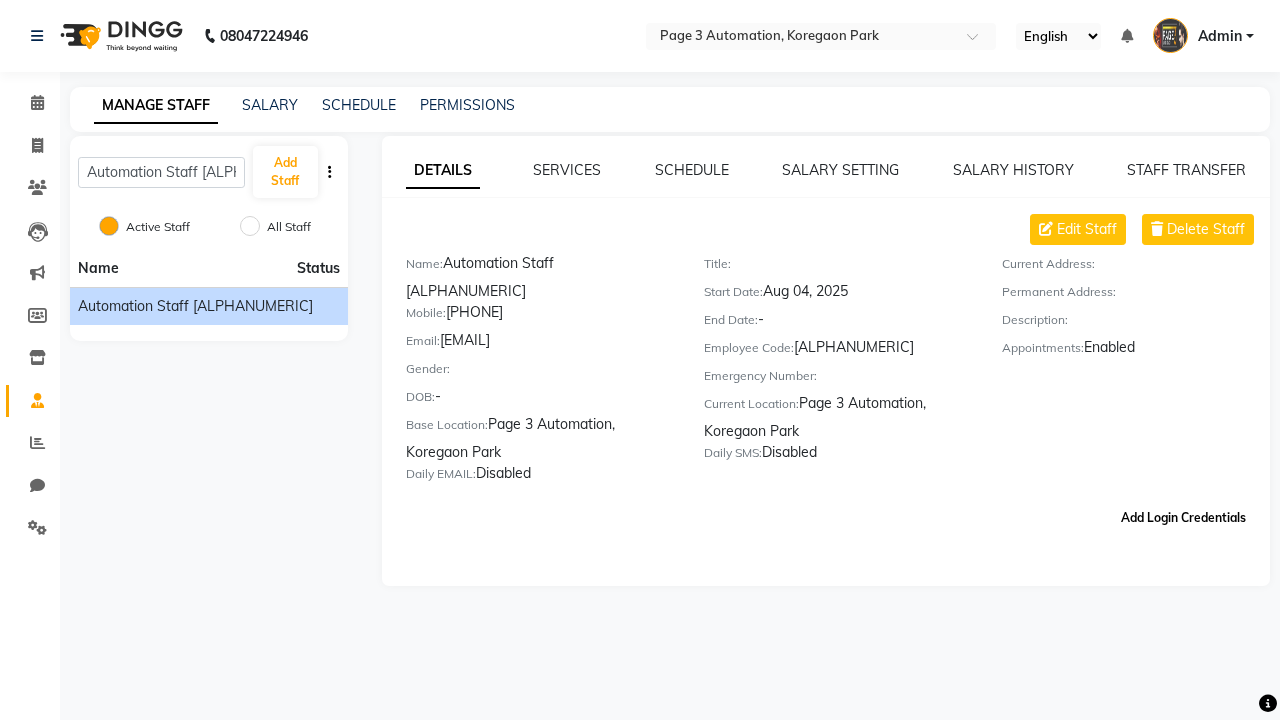 click on "Add Login Credentials" 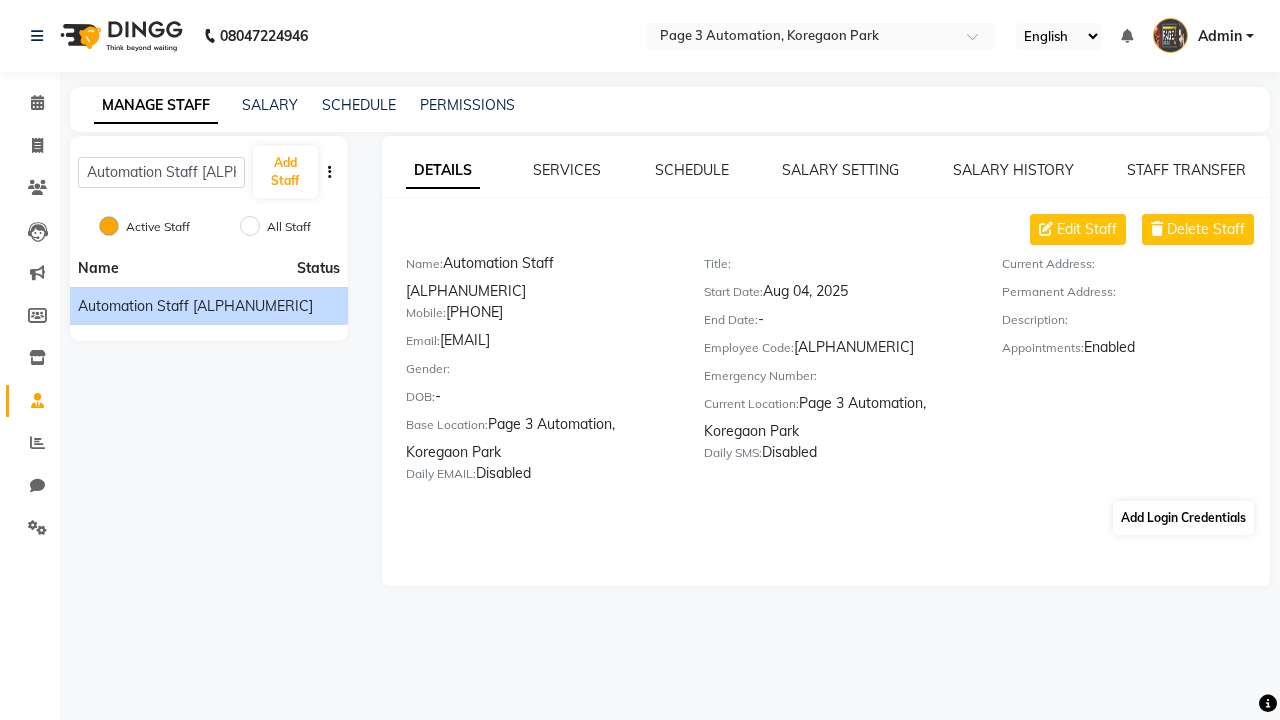 select on "4595" 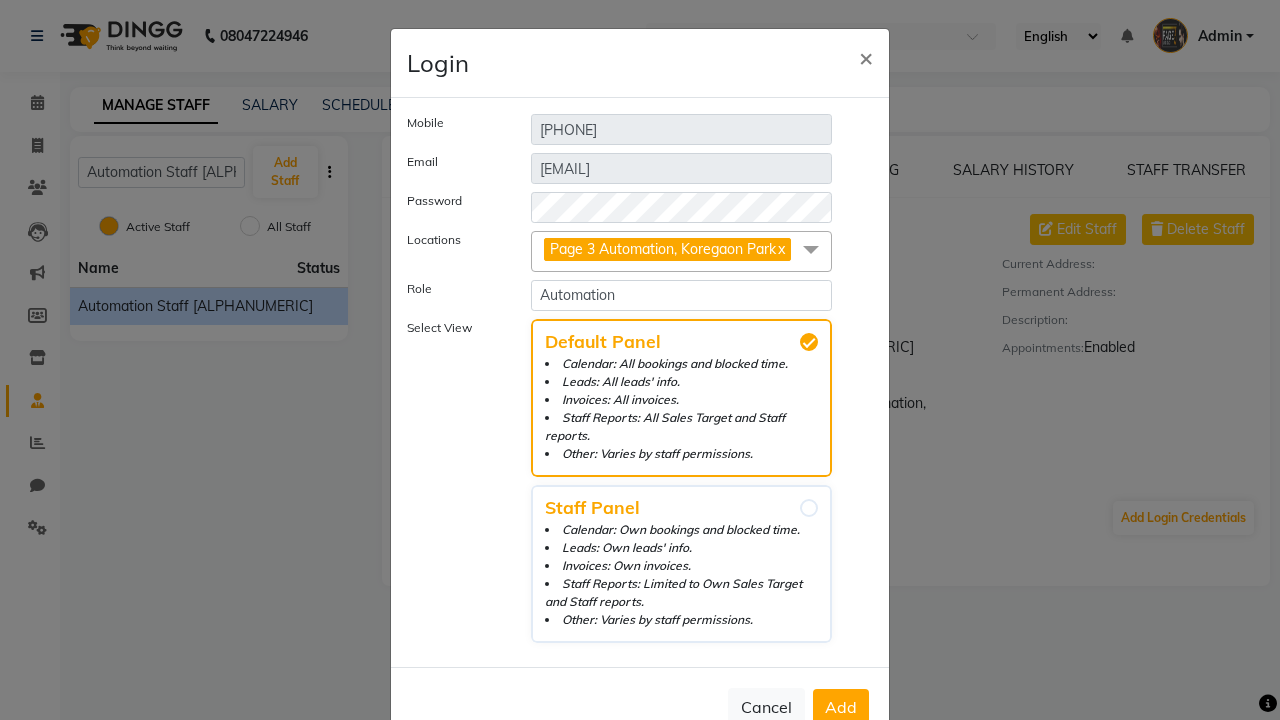 click on "Add" 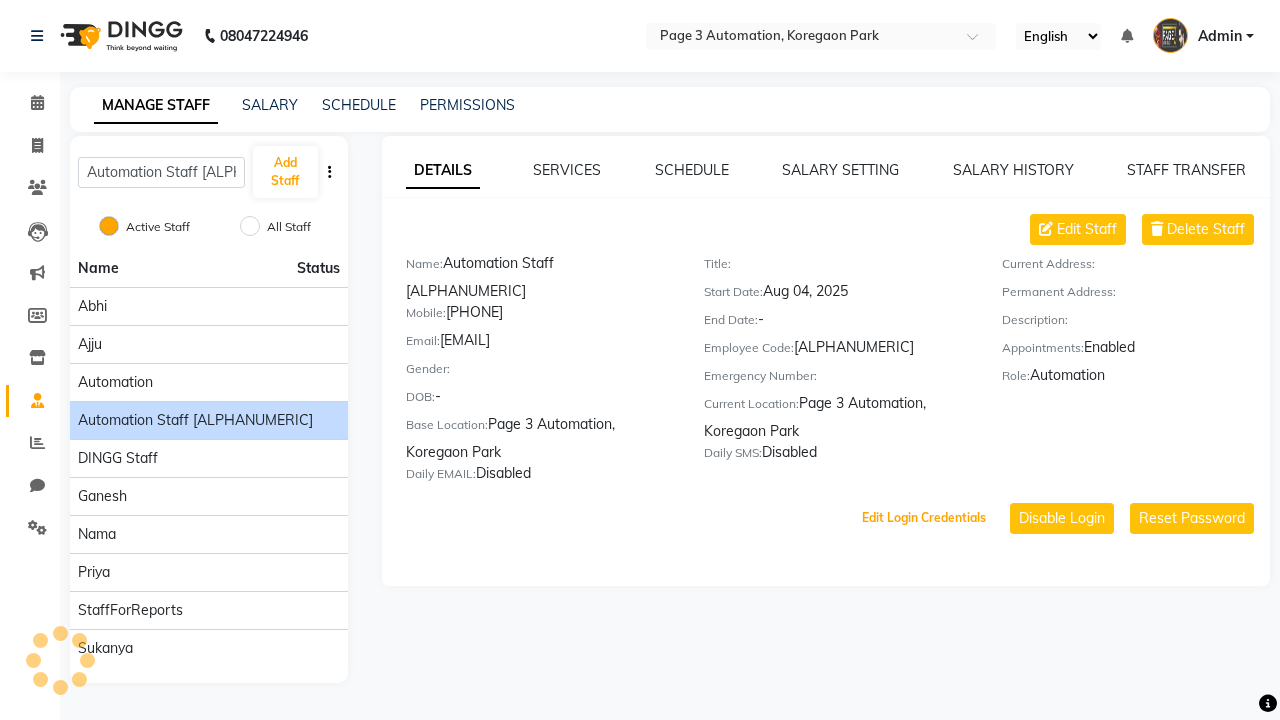 scroll, scrollTop: 55, scrollLeft: 0, axis: vertical 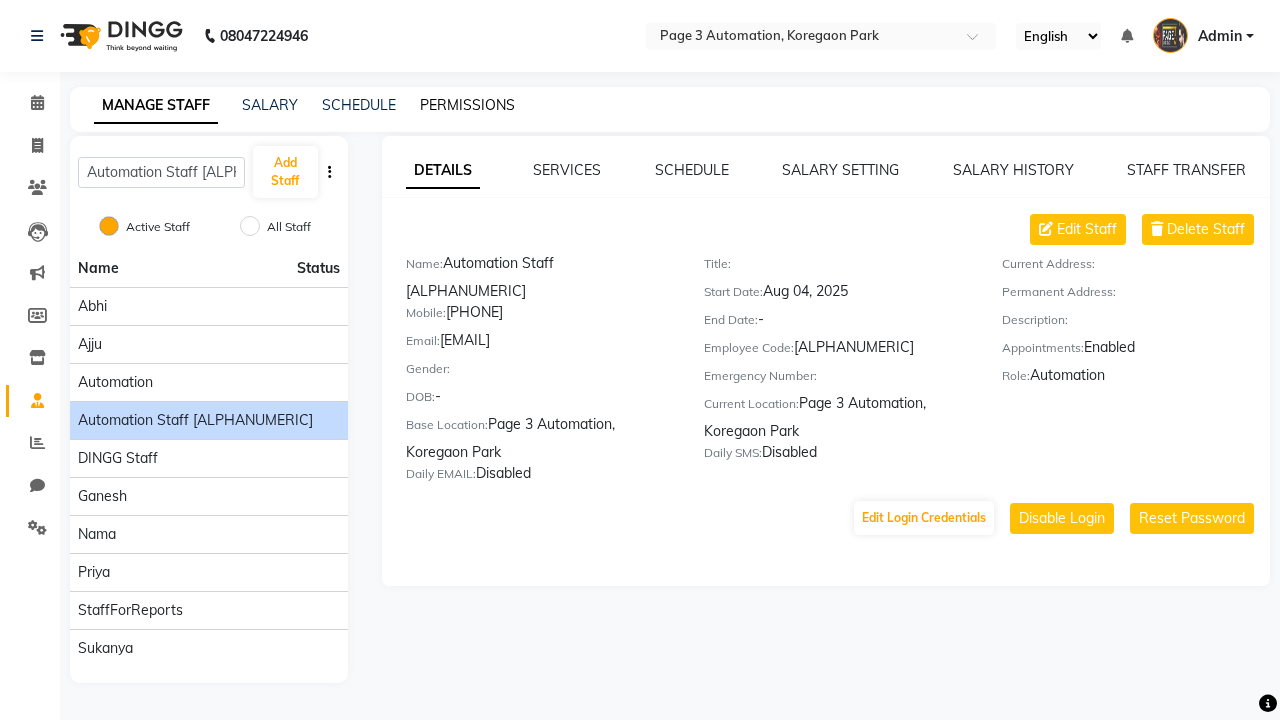 click on "PERMISSIONS" 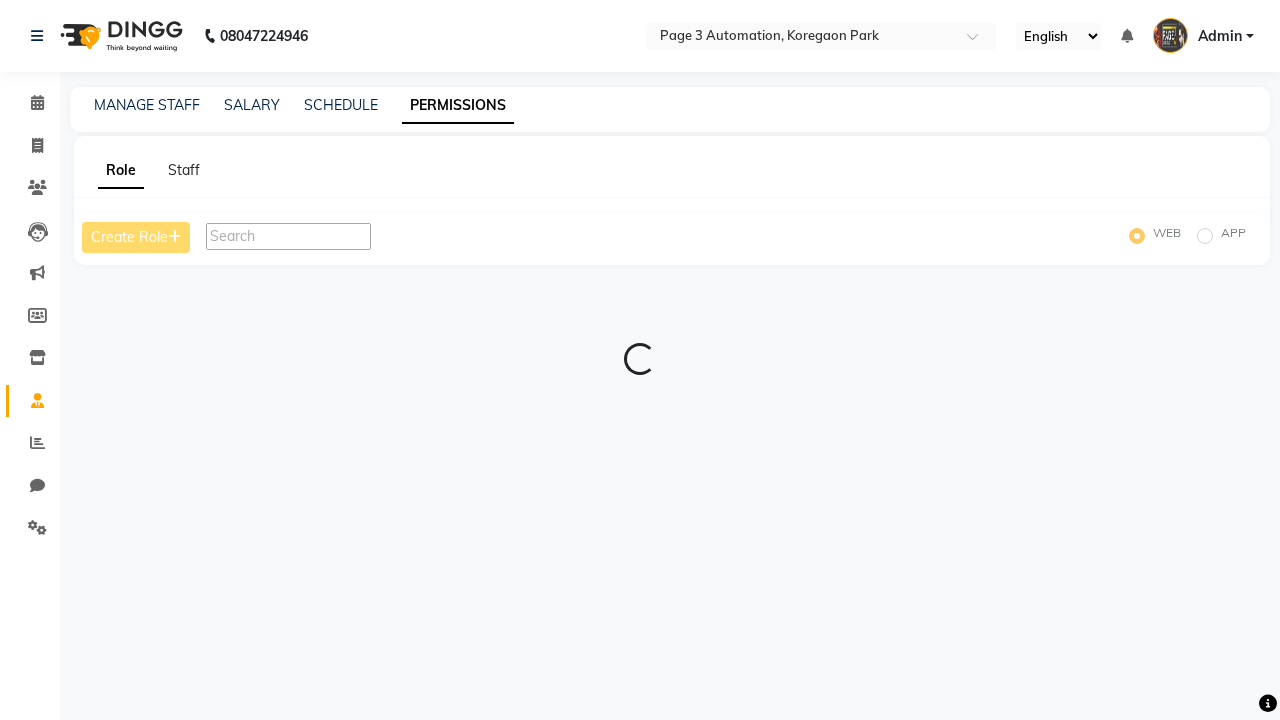 scroll, scrollTop: 0, scrollLeft: 0, axis: both 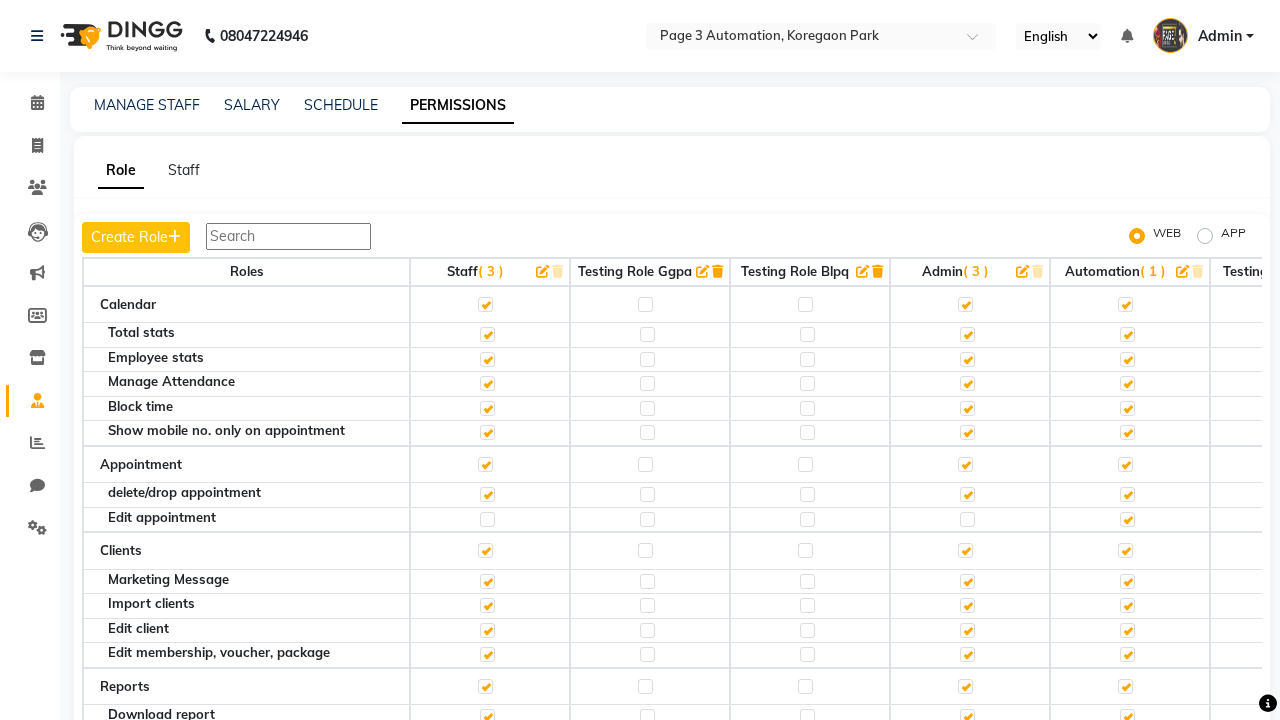 click 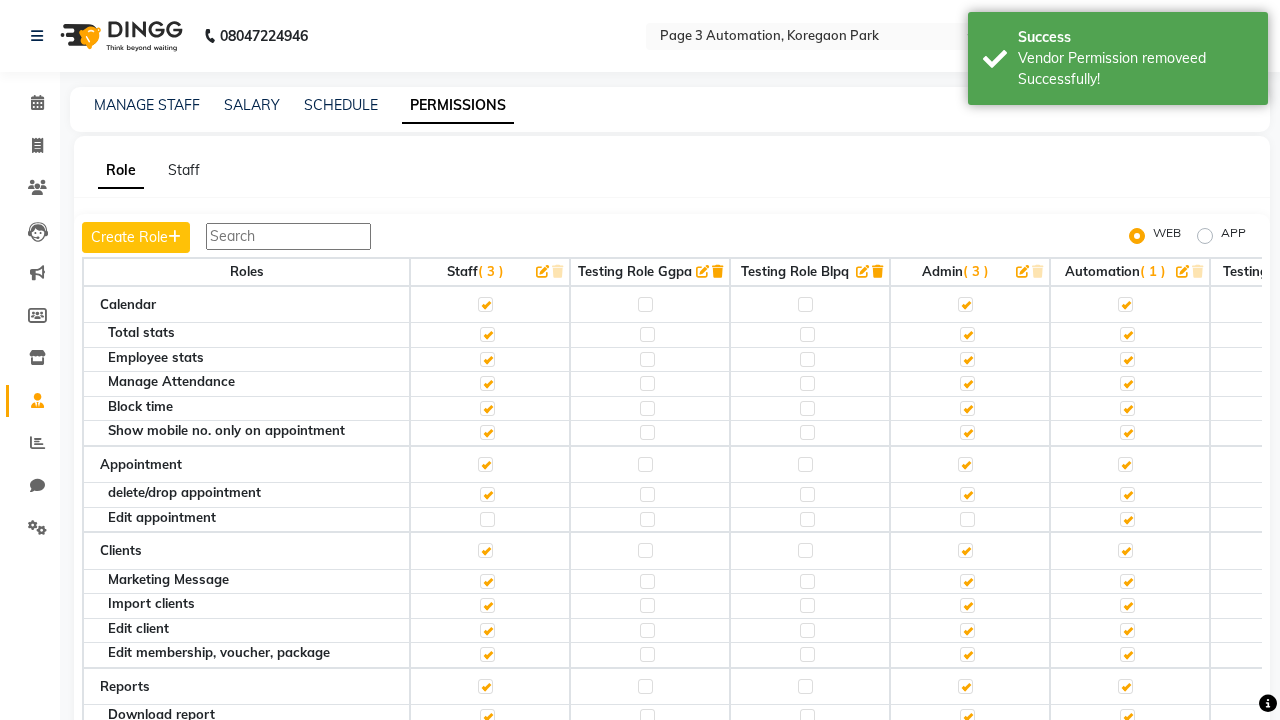 scroll, scrollTop: 1724, scrollLeft: 0, axis: vertical 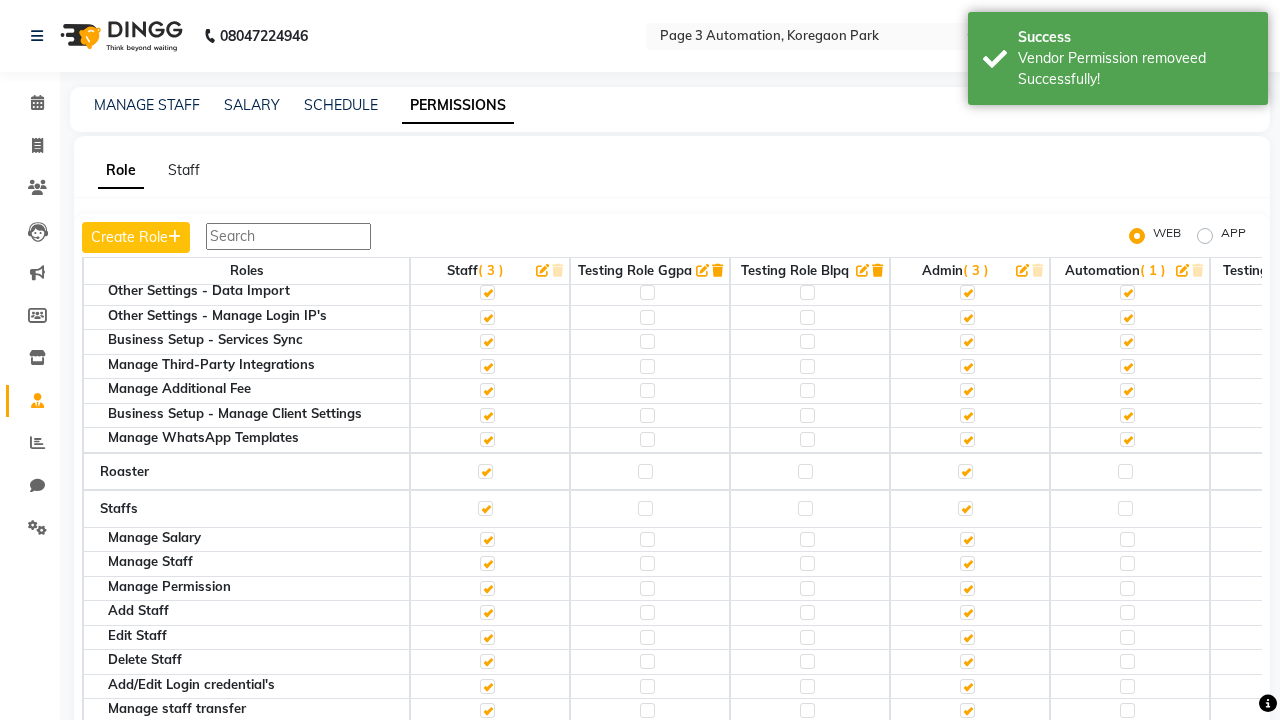 click 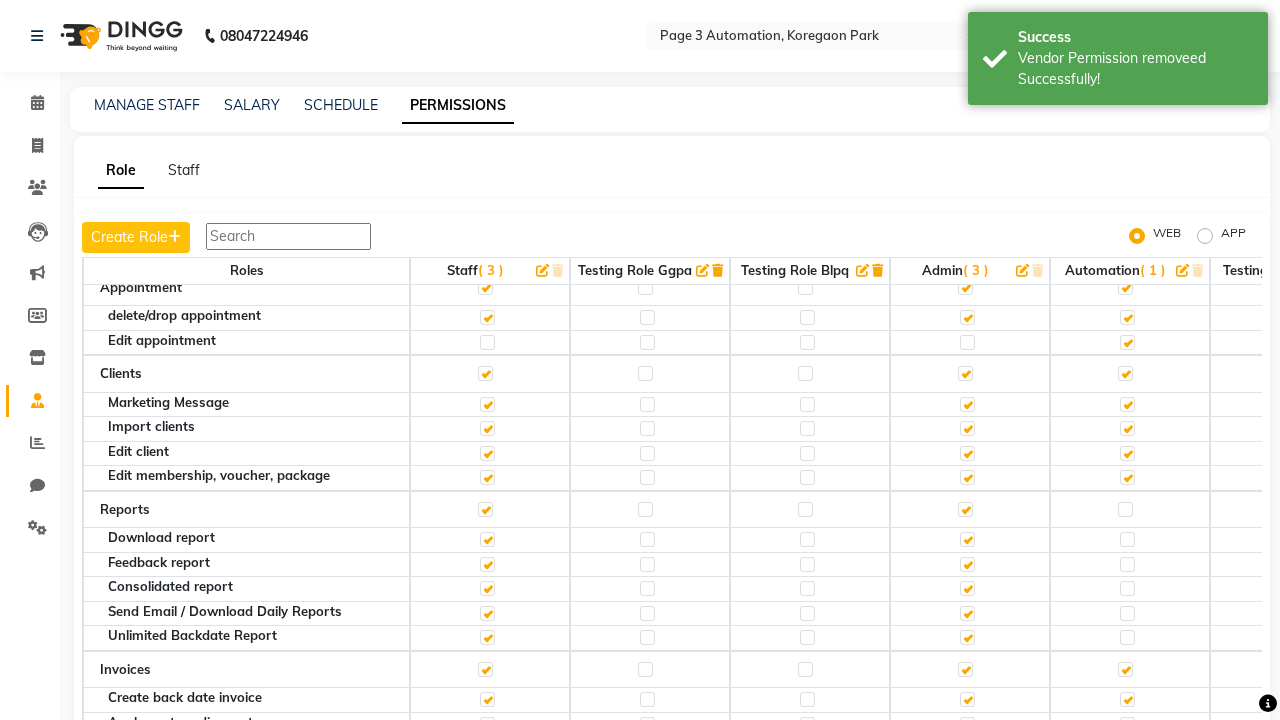 click 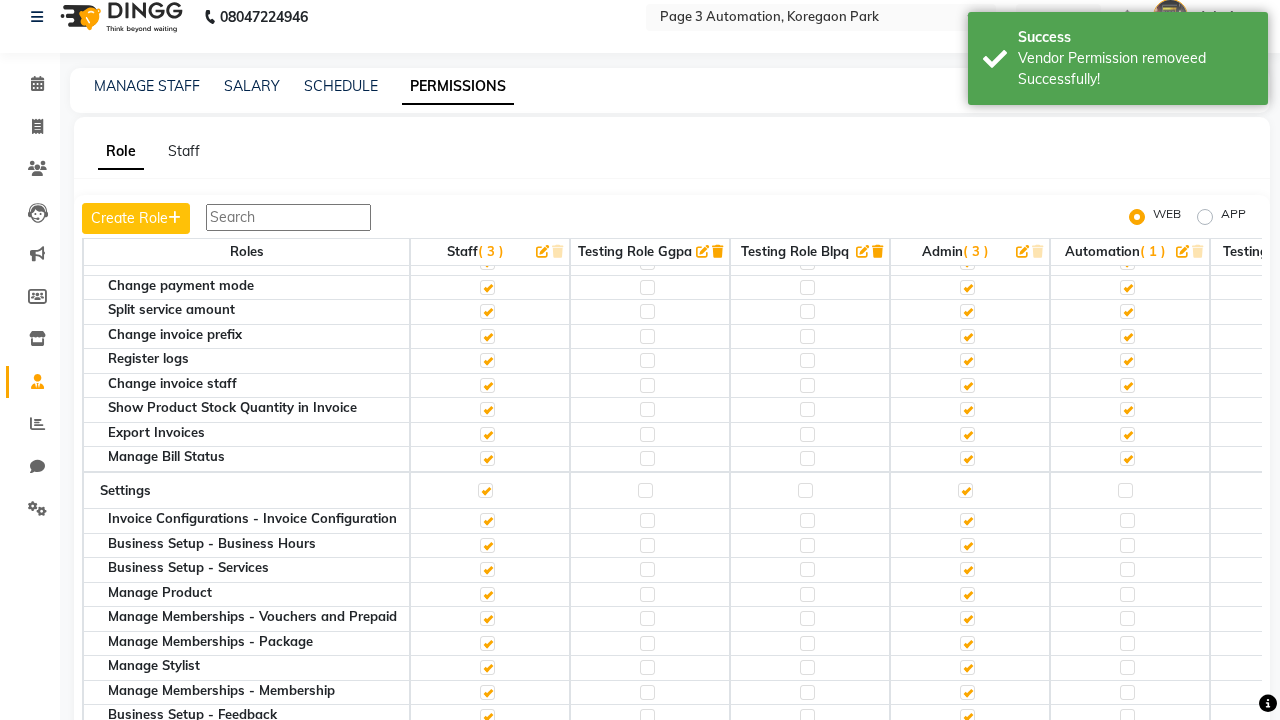 scroll, scrollTop: 0, scrollLeft: 0, axis: both 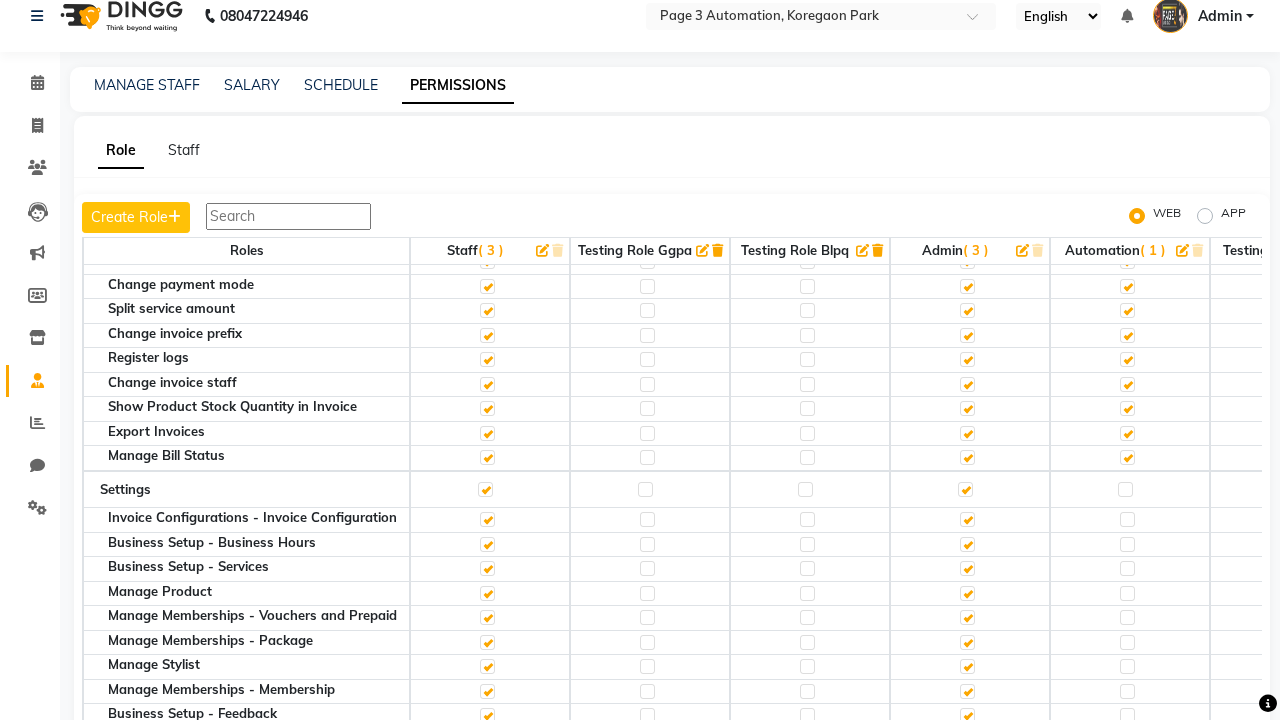 click on "Admin" at bounding box center [1220, 16] 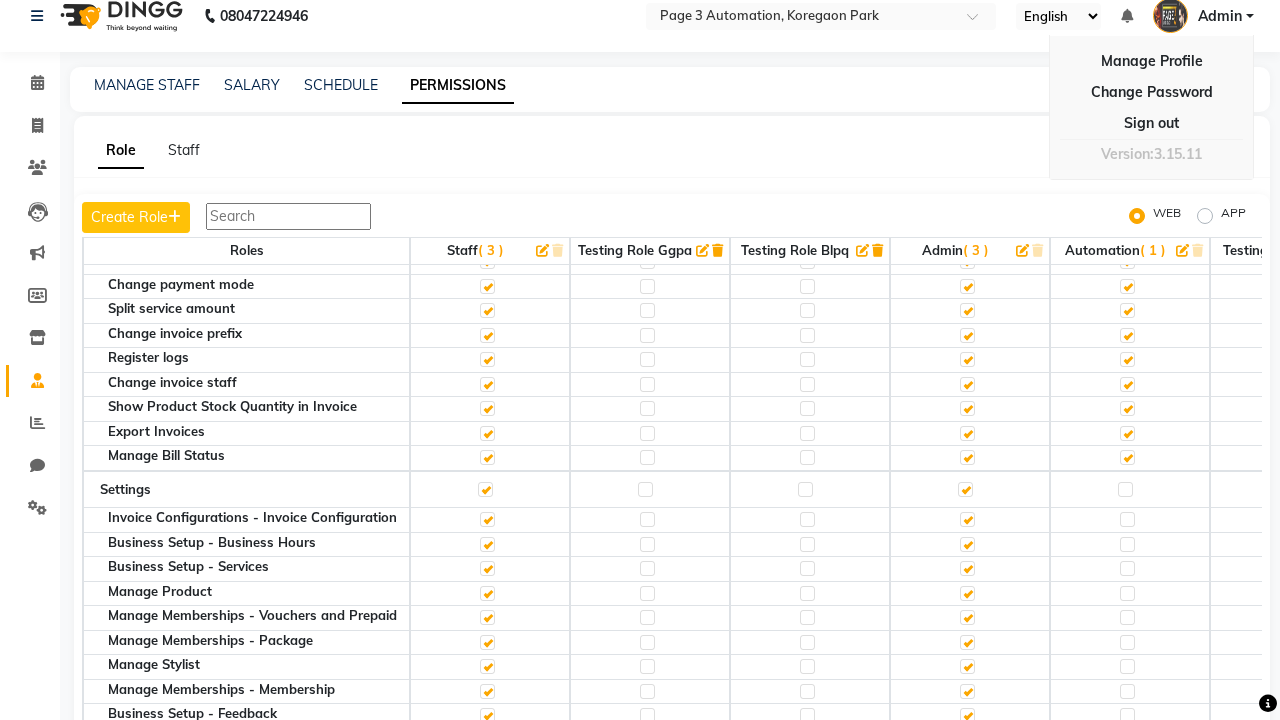 scroll, scrollTop: 19, scrollLeft: 0, axis: vertical 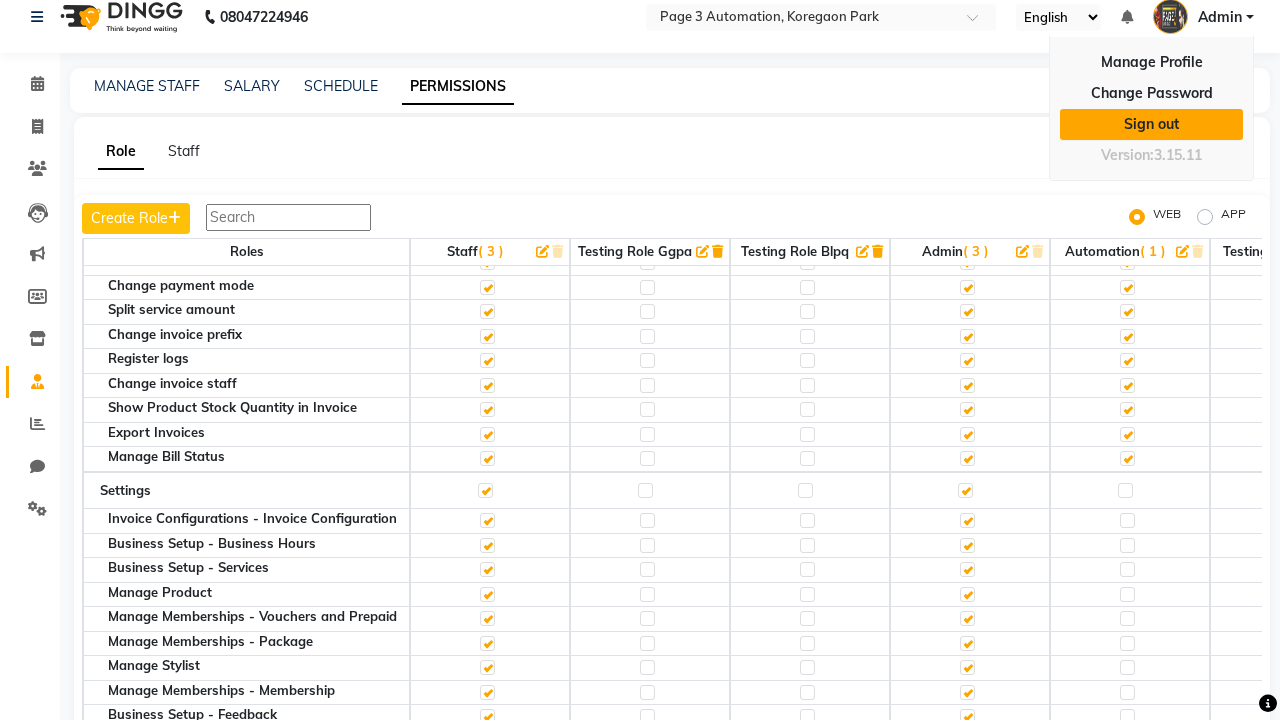 click on "Sign out" at bounding box center [1151, 124] 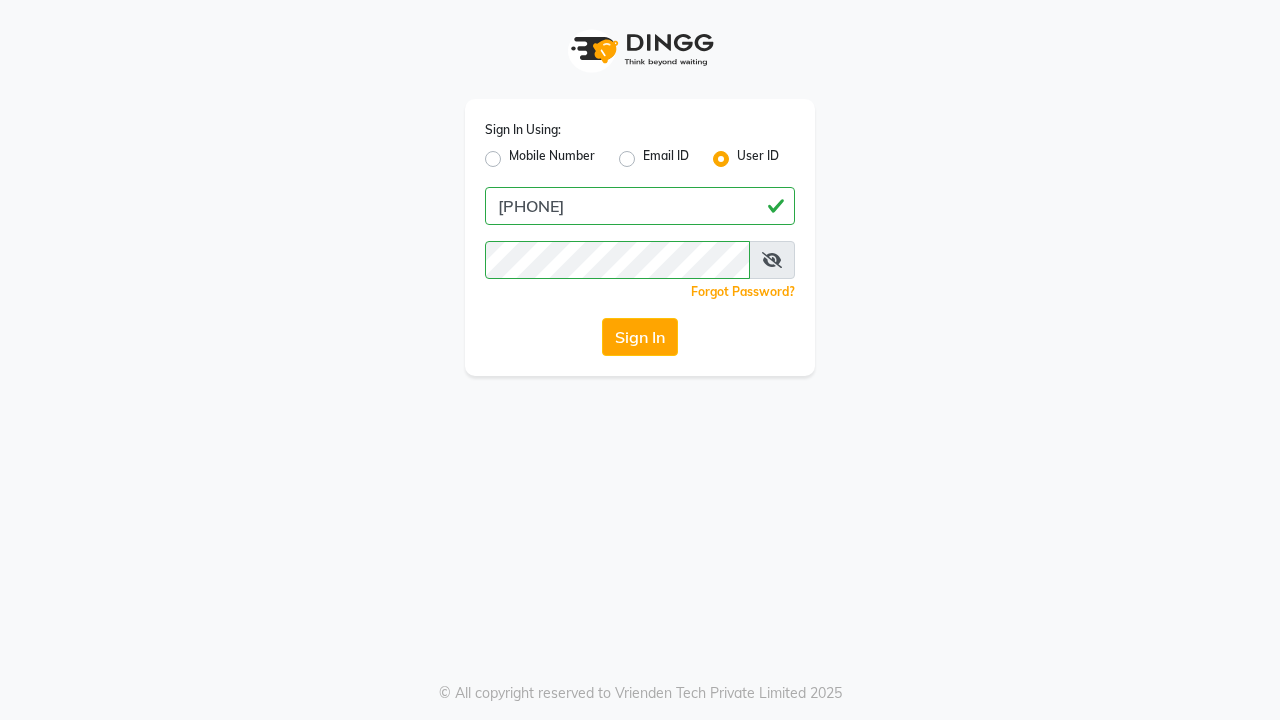 scroll, scrollTop: 0, scrollLeft: 0, axis: both 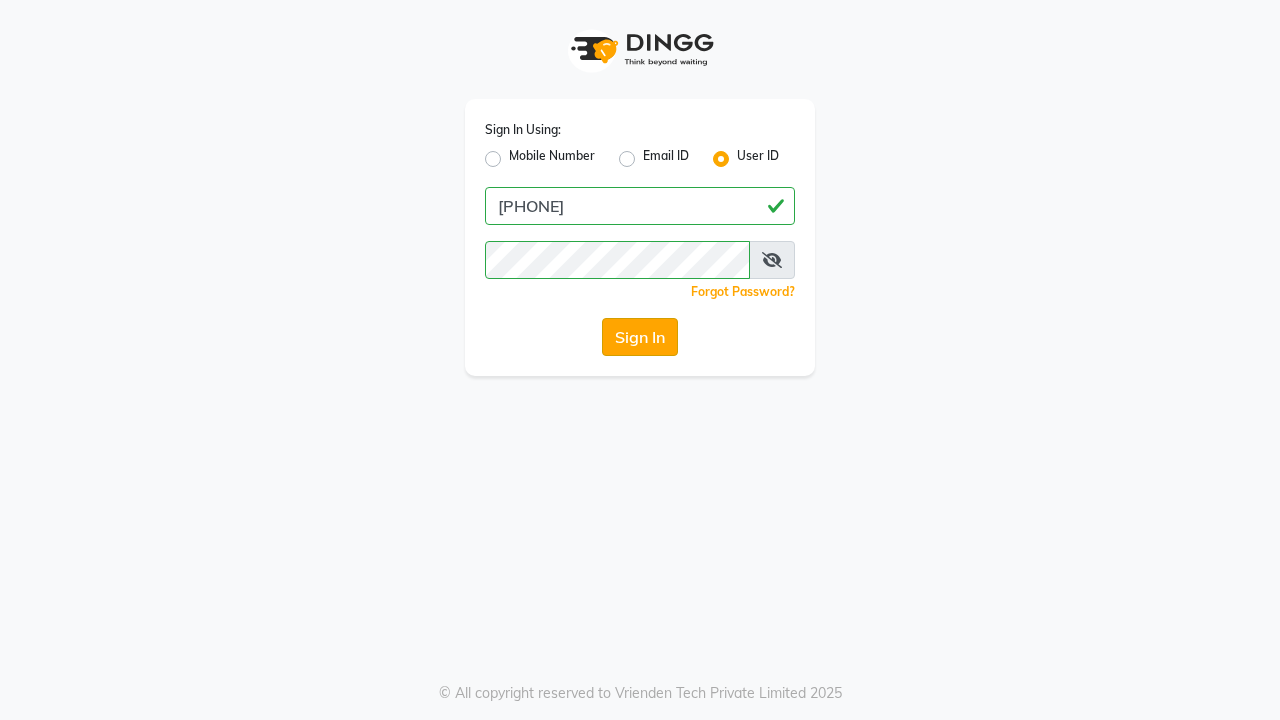 click on "Sign In" 